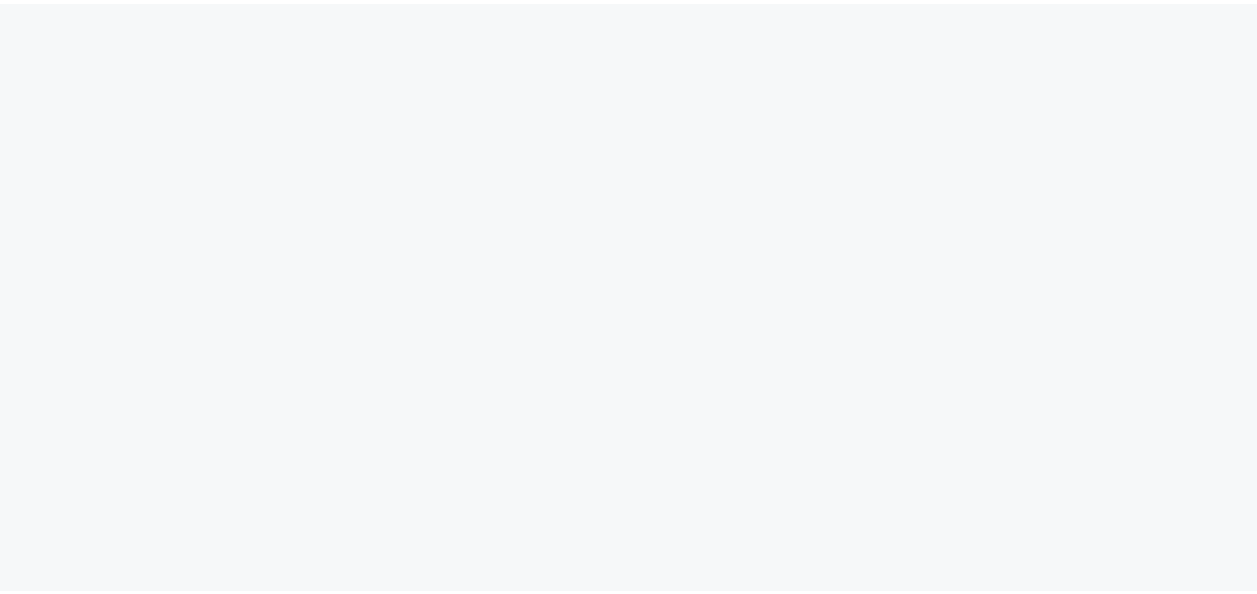 scroll, scrollTop: 0, scrollLeft: 0, axis: both 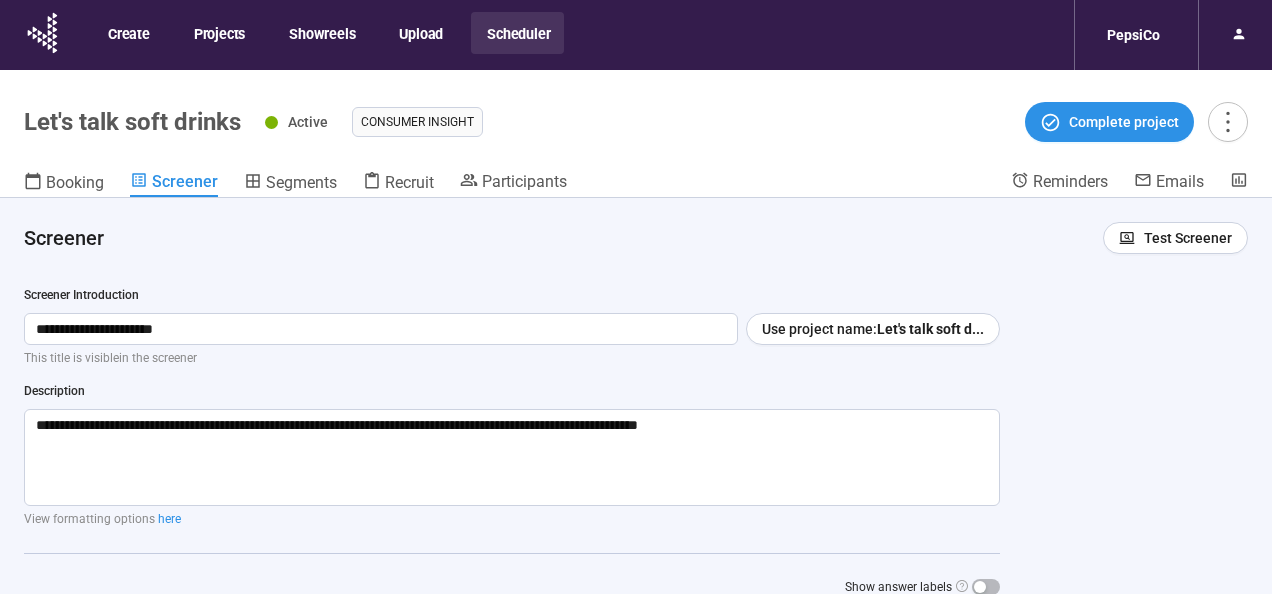 type 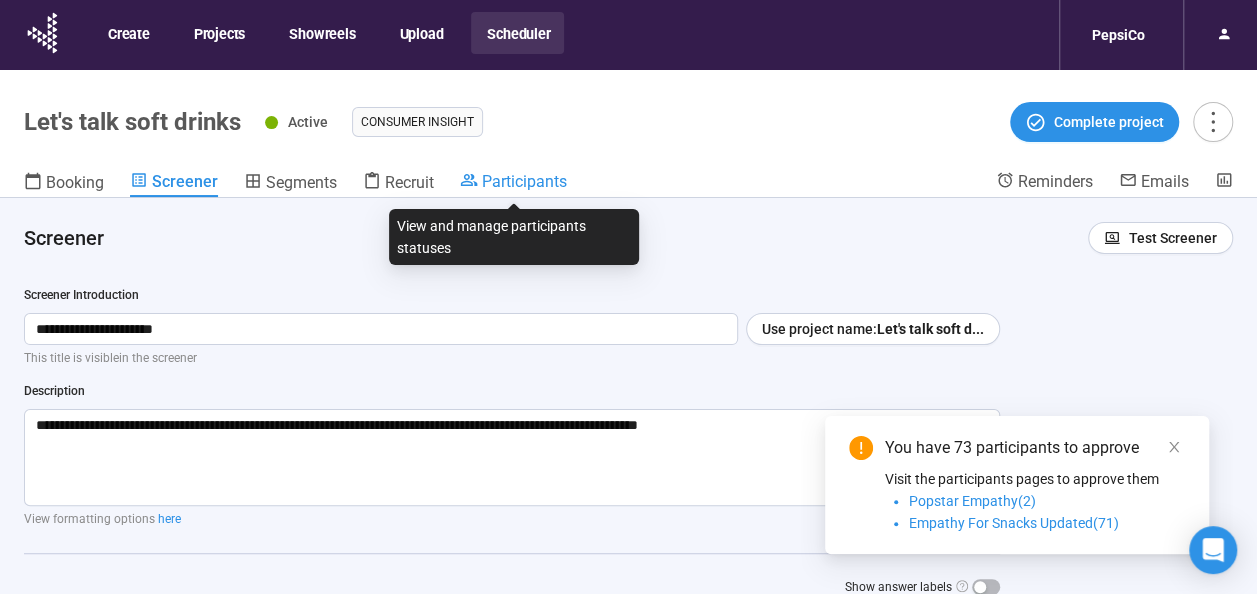 click on "Participants" at bounding box center [524, 181] 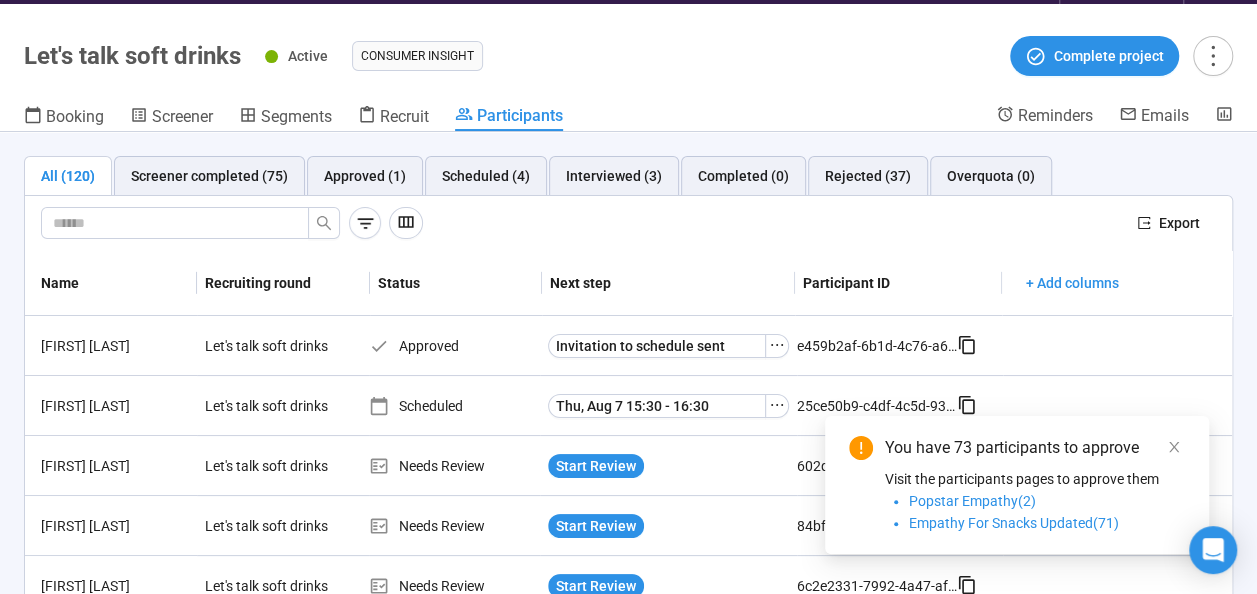 scroll, scrollTop: 70, scrollLeft: 0, axis: vertical 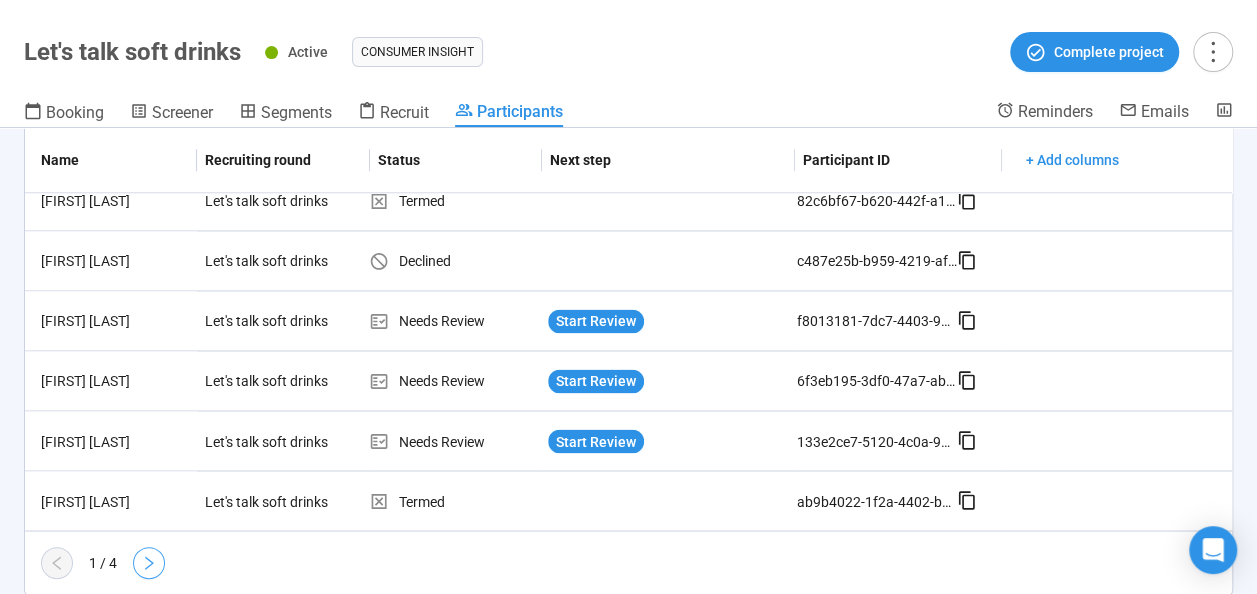 click at bounding box center [149, 563] 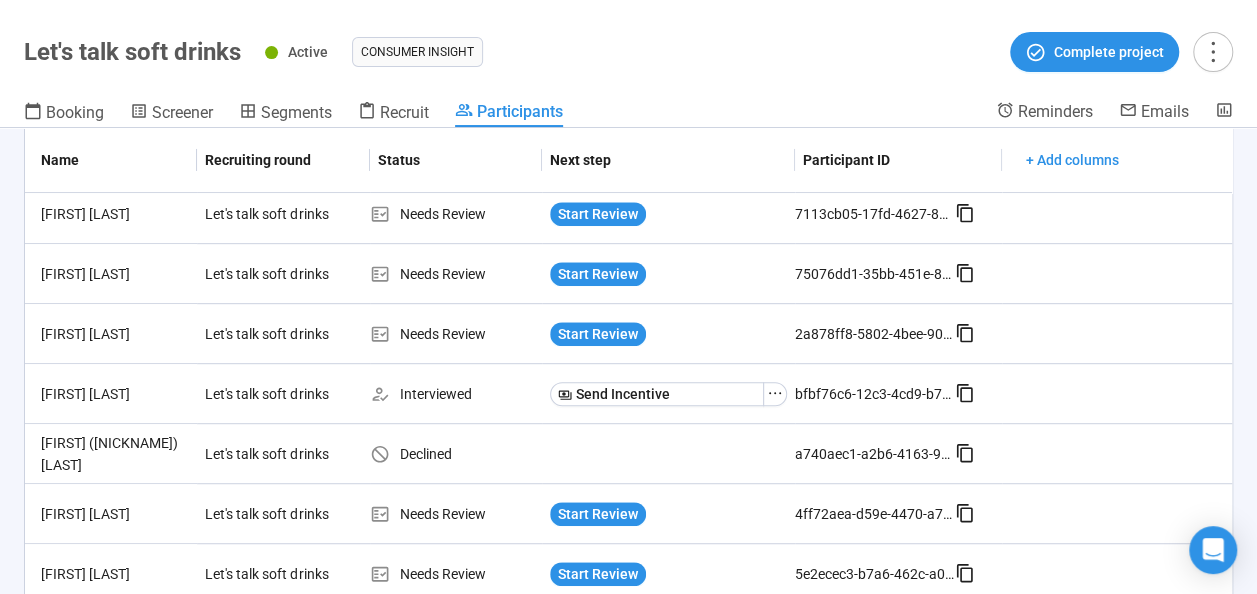 scroll, scrollTop: 0, scrollLeft: 0, axis: both 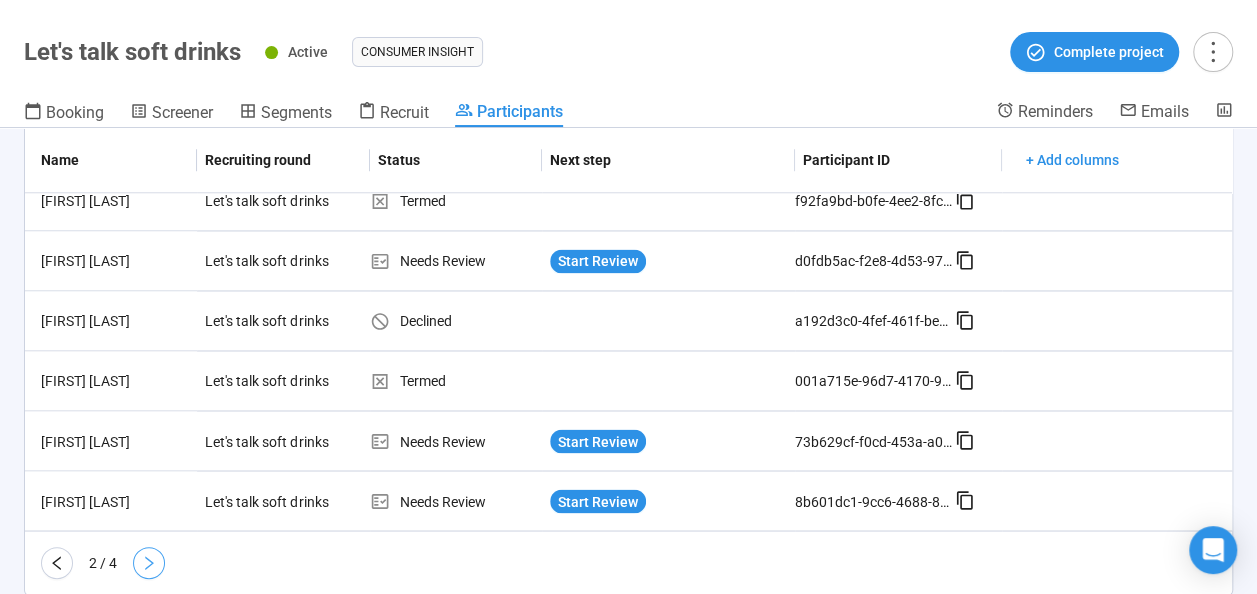 click 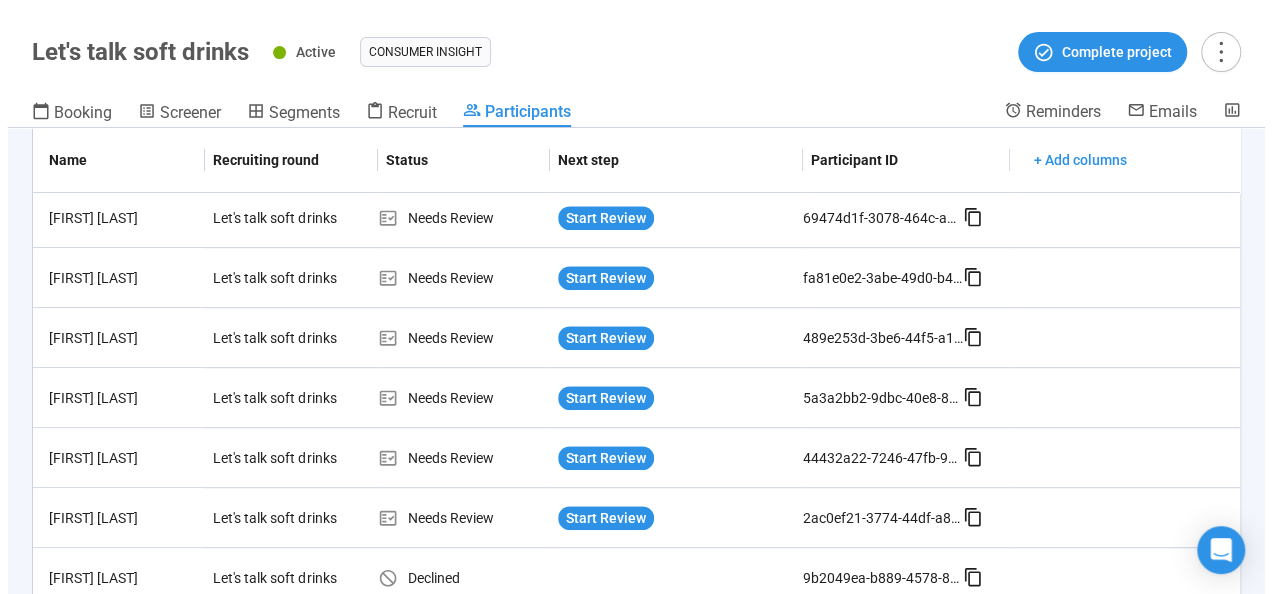 scroll, scrollTop: 0, scrollLeft: 0, axis: both 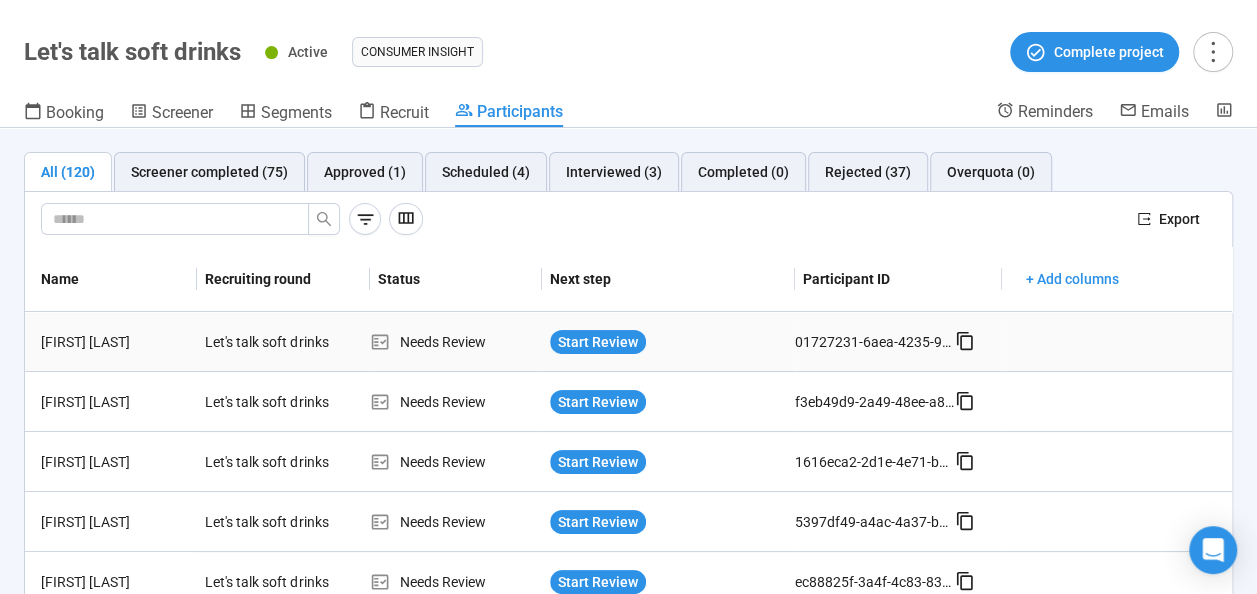 click on "01727231-6aea-4235-9d6a-763d9b85d924" at bounding box center [875, 342] 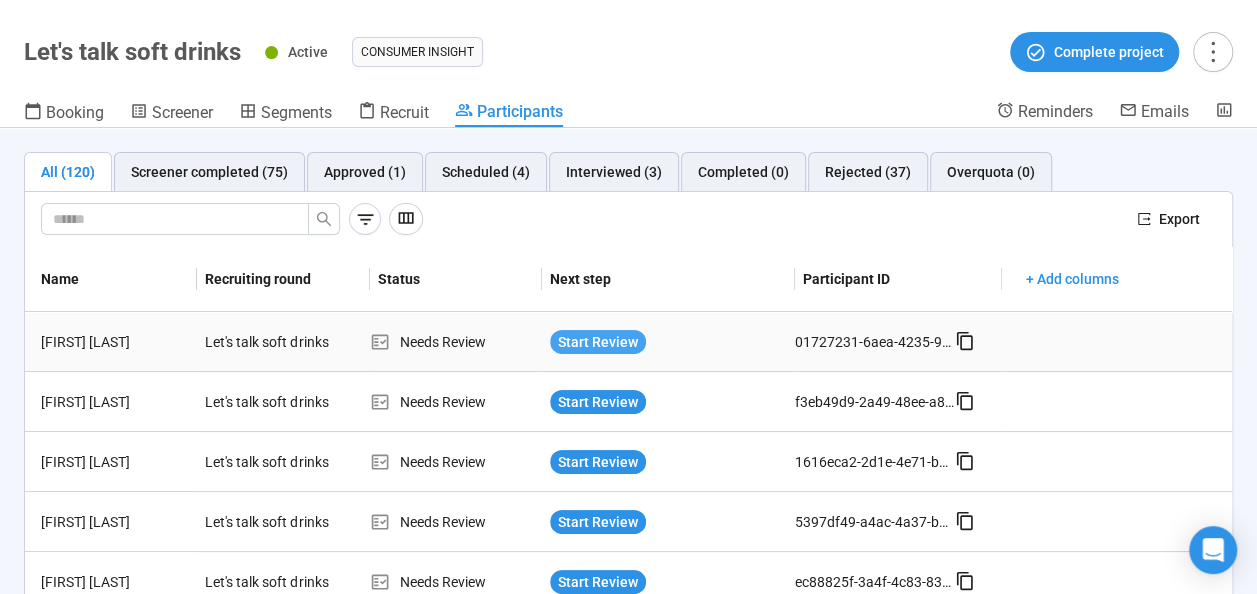 click on "Start Review" at bounding box center (598, 342) 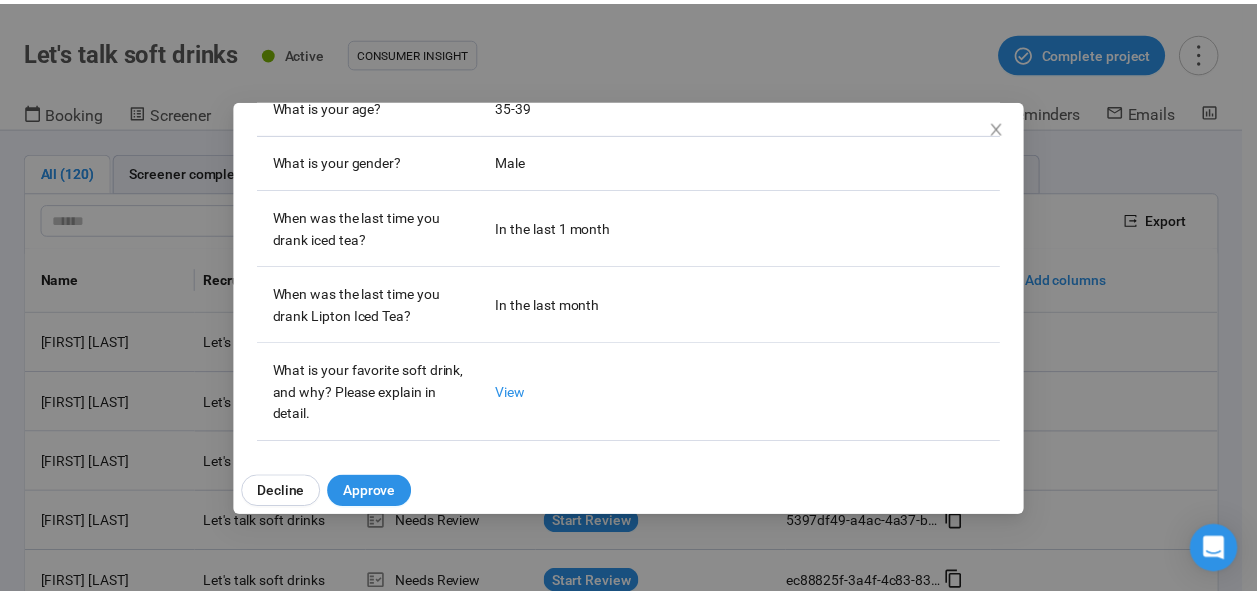 scroll, scrollTop: 405, scrollLeft: 0, axis: vertical 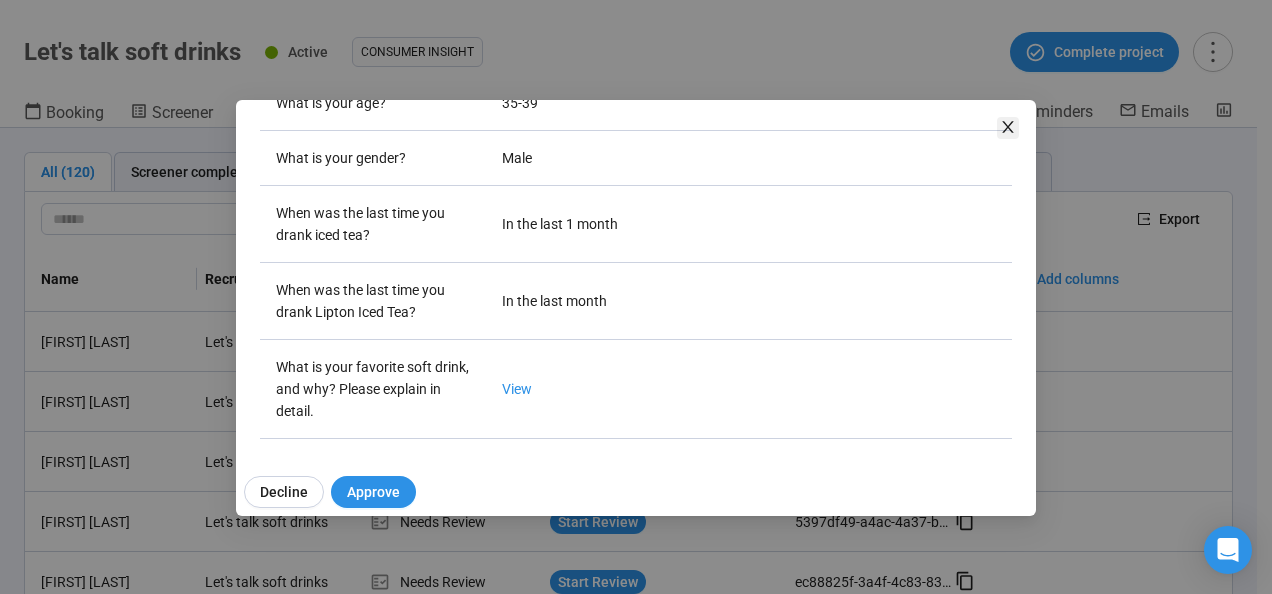 click 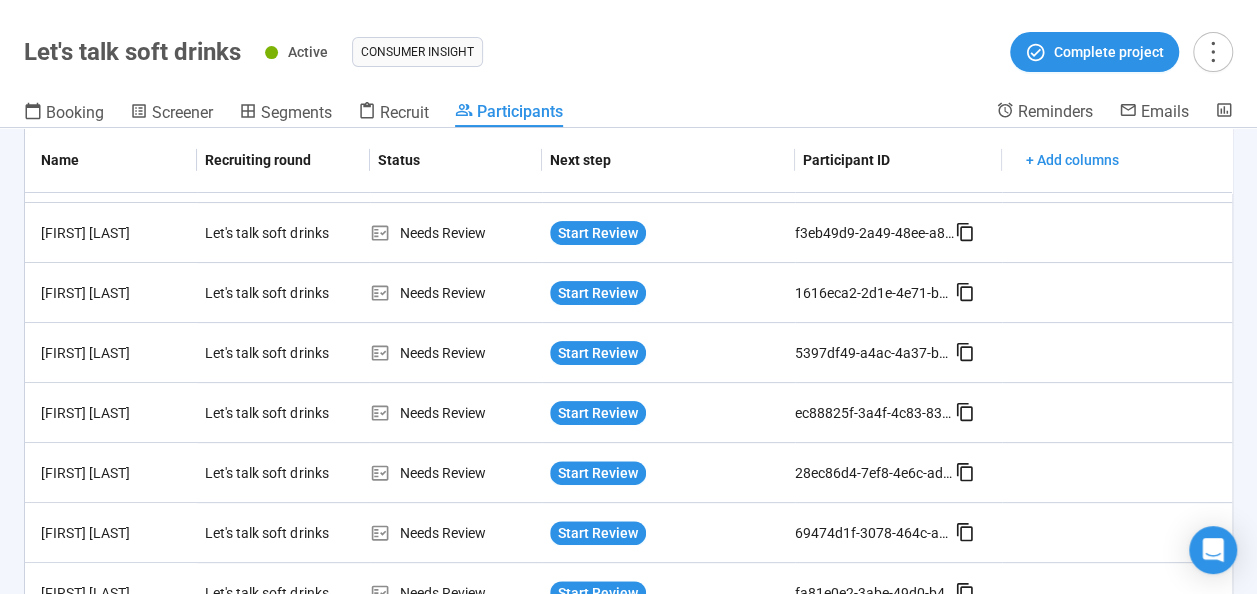 scroll, scrollTop: 0, scrollLeft: 0, axis: both 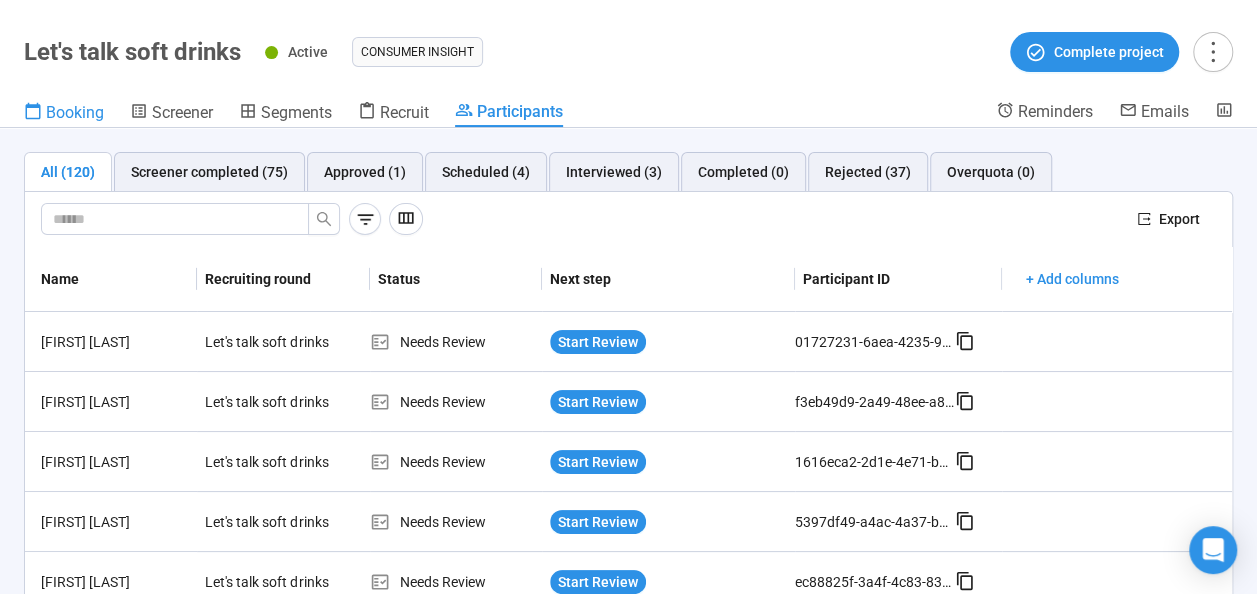click on "Booking" at bounding box center [75, 112] 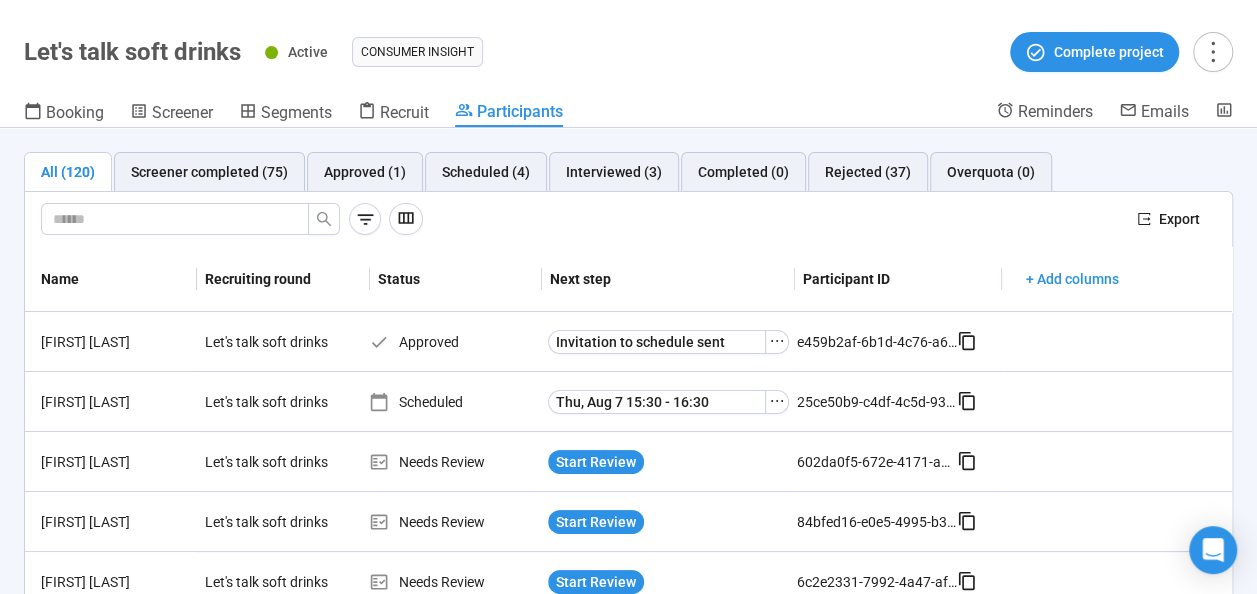 click on "Let's talk soft drinks" at bounding box center [132, 52] 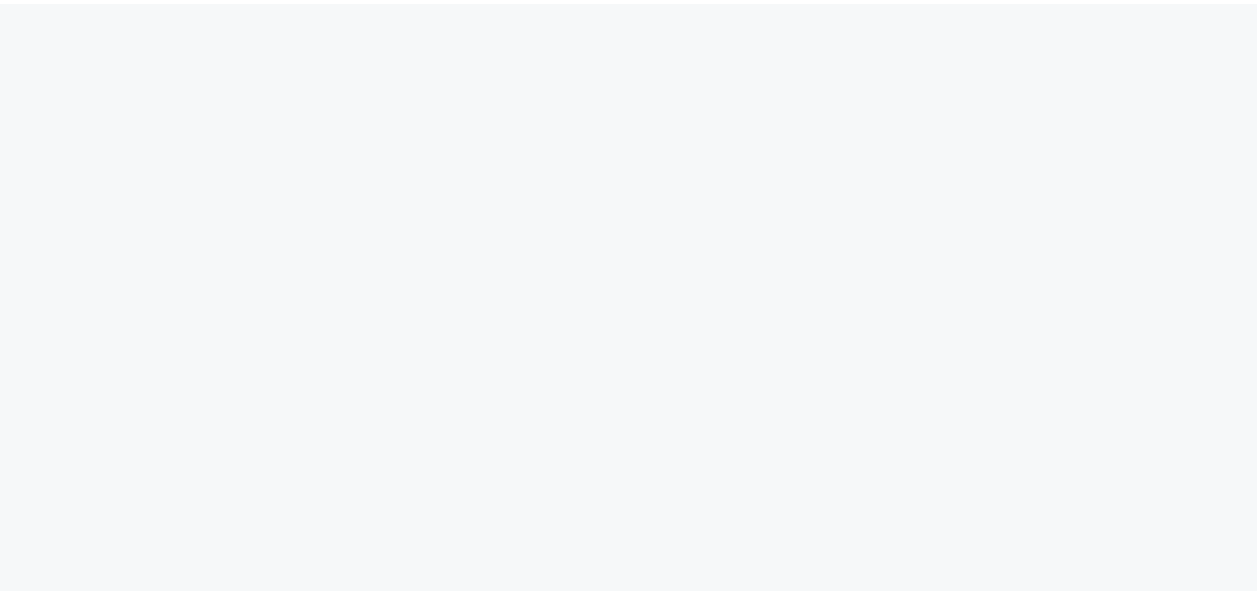 scroll, scrollTop: 0, scrollLeft: 0, axis: both 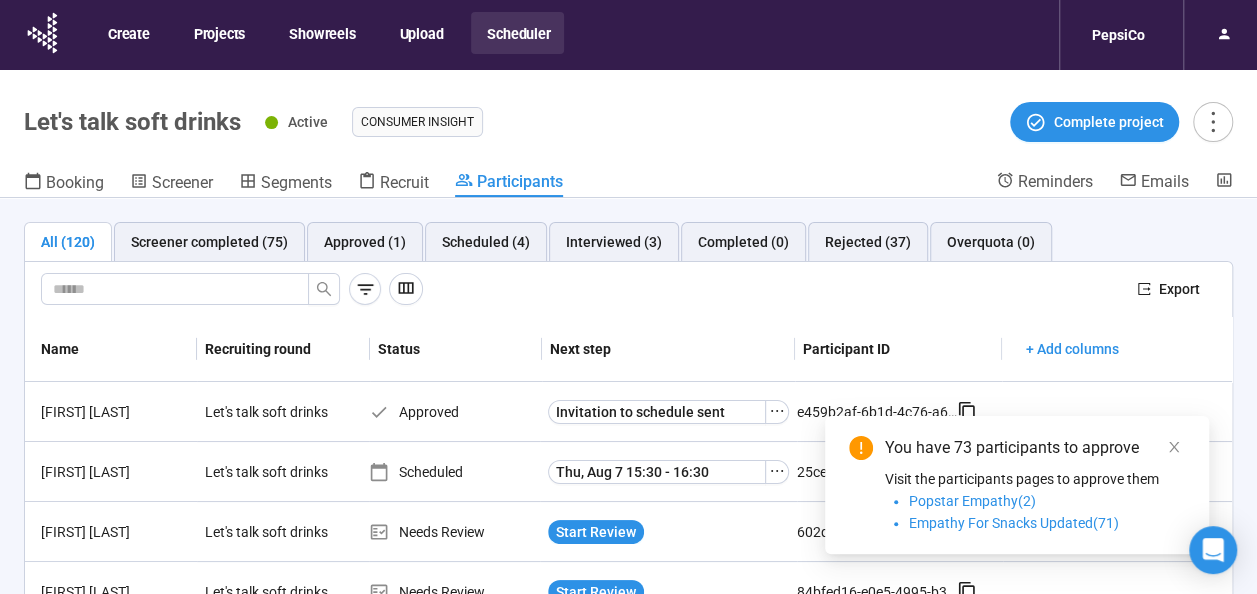 click at bounding box center [581, 289] 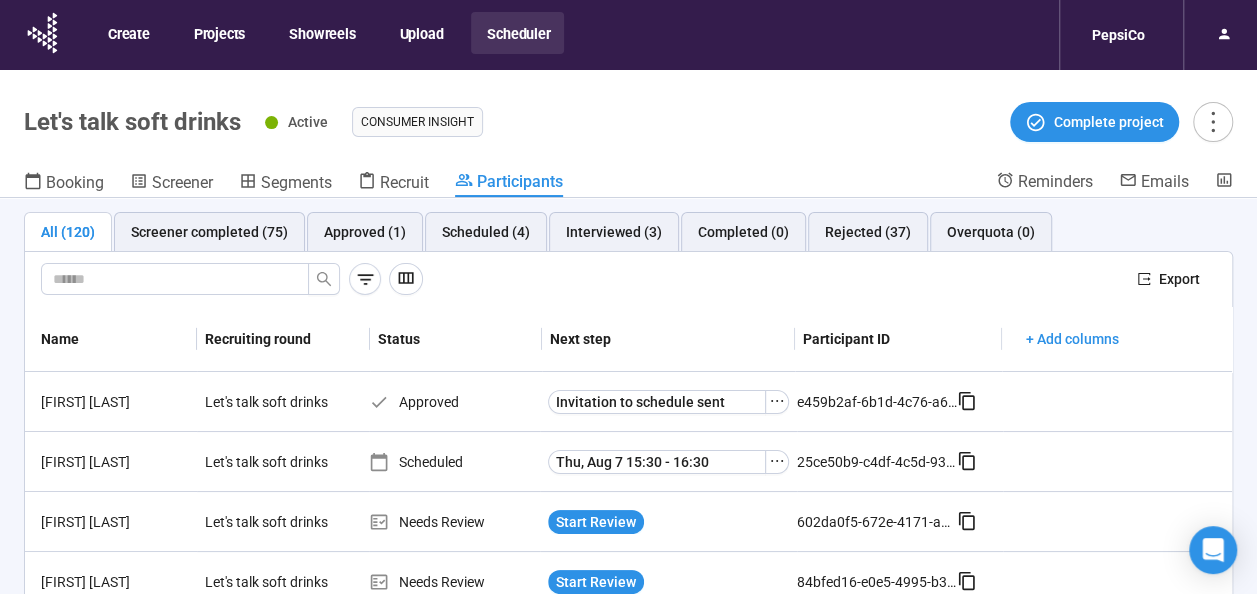 scroll, scrollTop: 0, scrollLeft: 0, axis: both 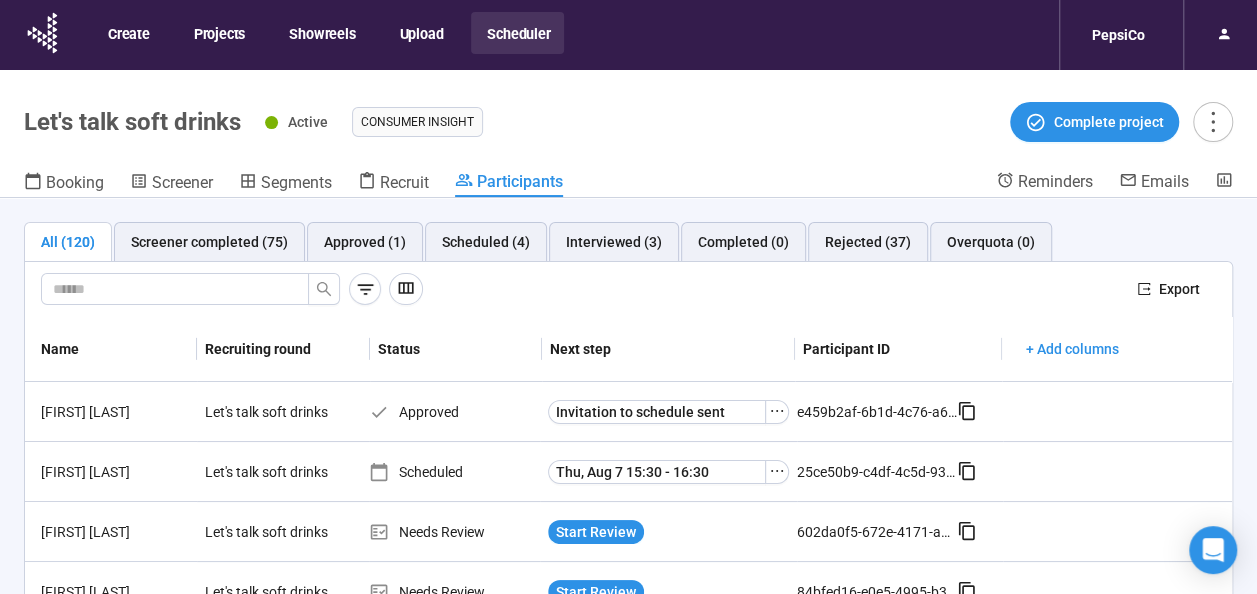 click on "Let's talk soft drinks Active consumer insight Complete project Booking Screener Segments Recruit Participants Reminders Emails" at bounding box center (628, 134) 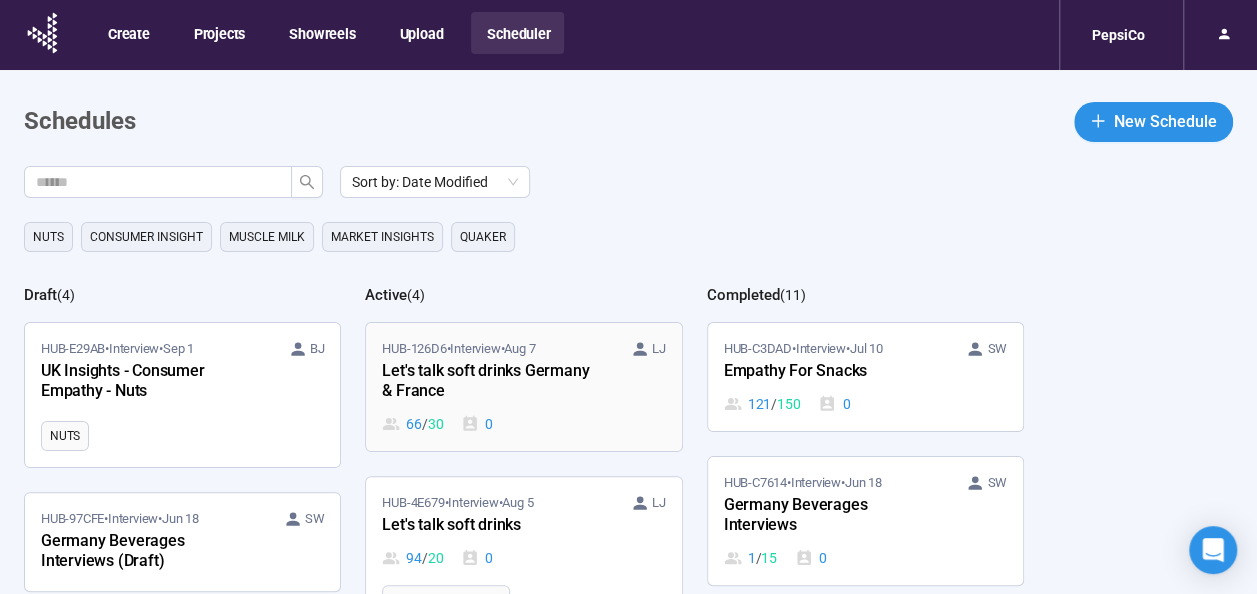 click on "Let's talk soft drinks Germany & France" at bounding box center [492, 382] 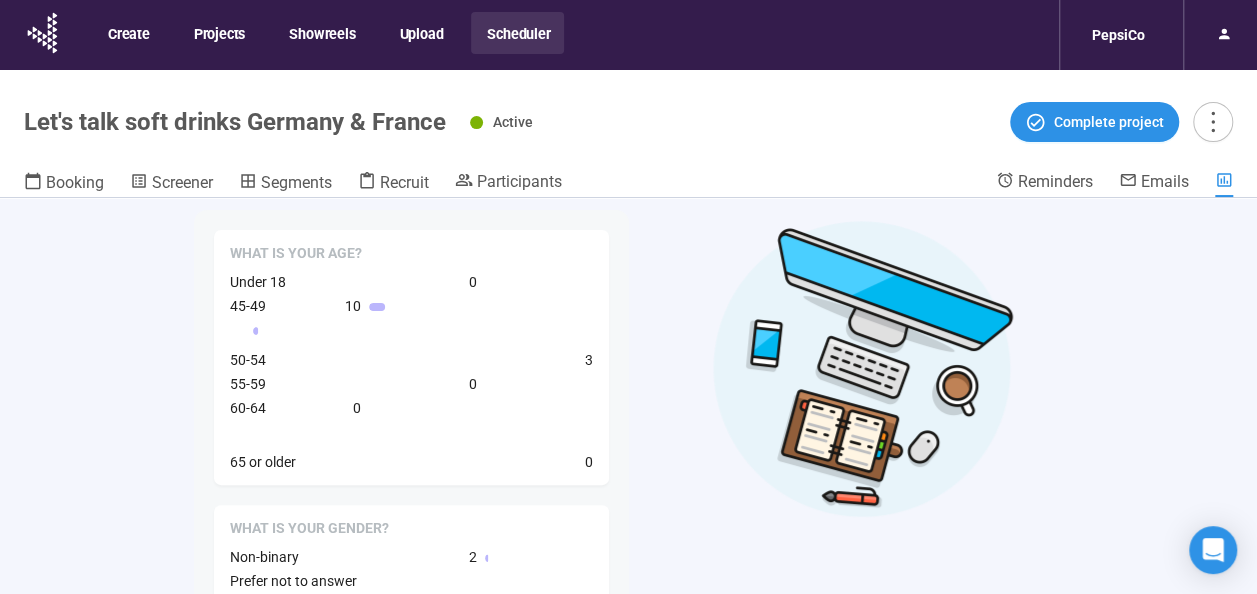 scroll, scrollTop: 0, scrollLeft: 0, axis: both 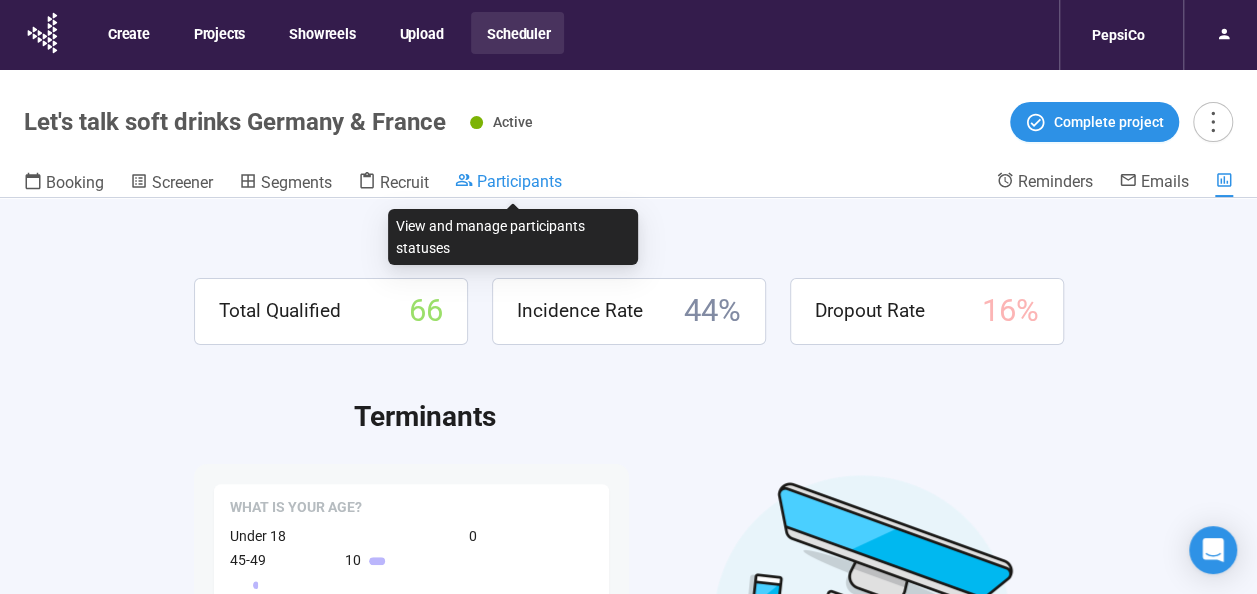 click on "Participants" at bounding box center (519, 181) 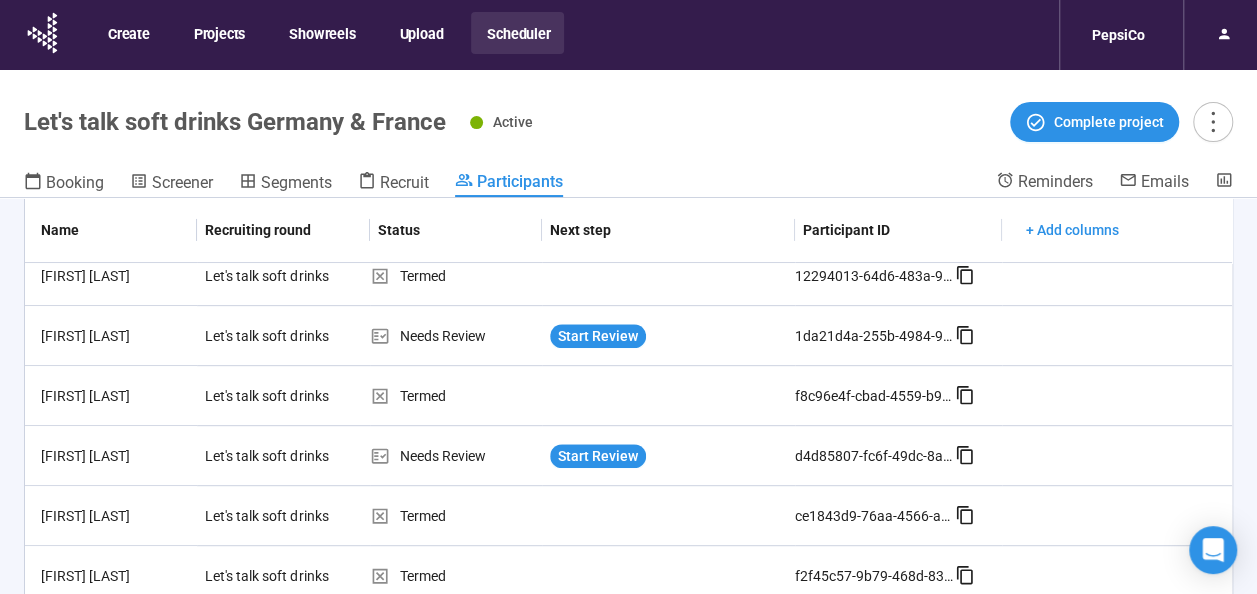 scroll, scrollTop: 439, scrollLeft: 0, axis: vertical 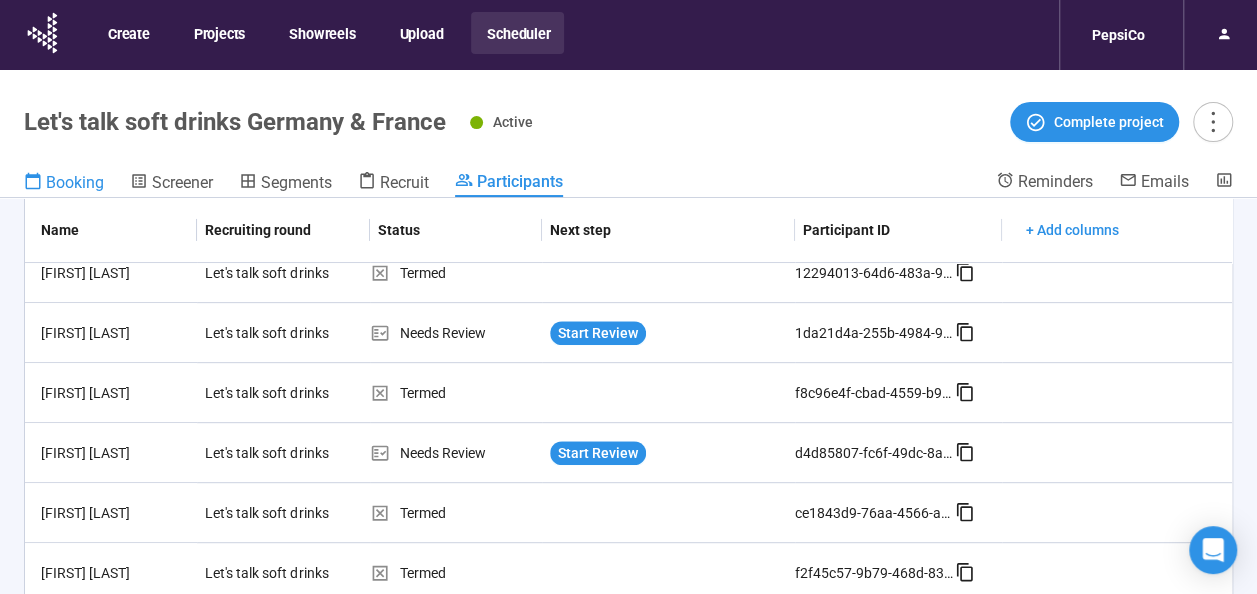 click on "Booking" at bounding box center (75, 182) 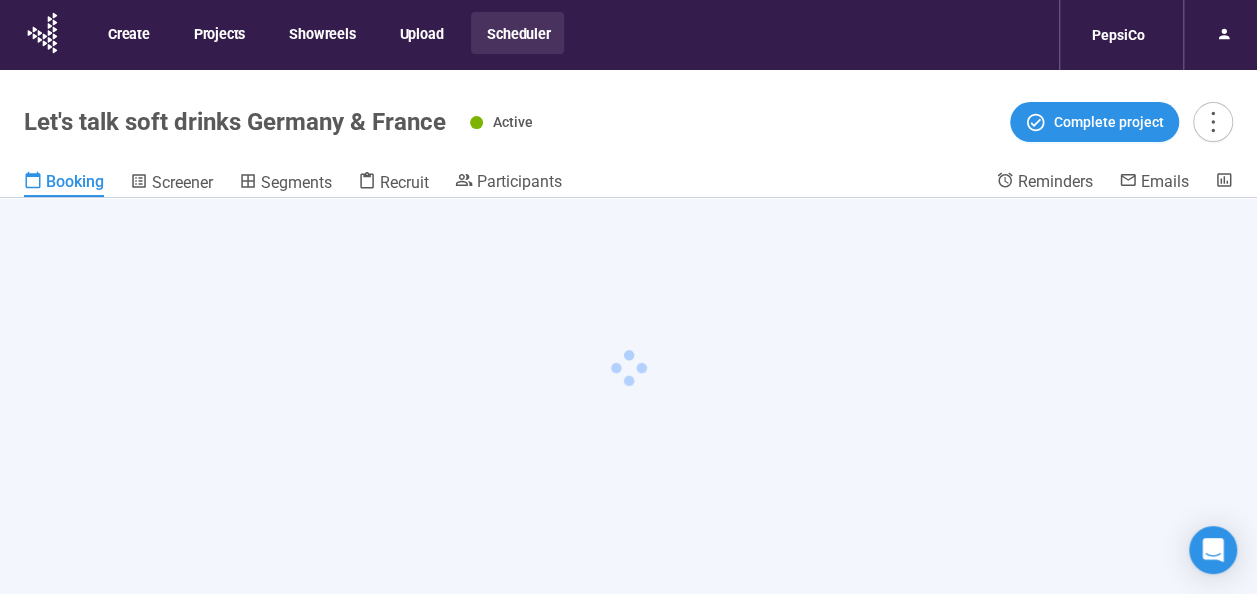 scroll, scrollTop: 0, scrollLeft: 0, axis: both 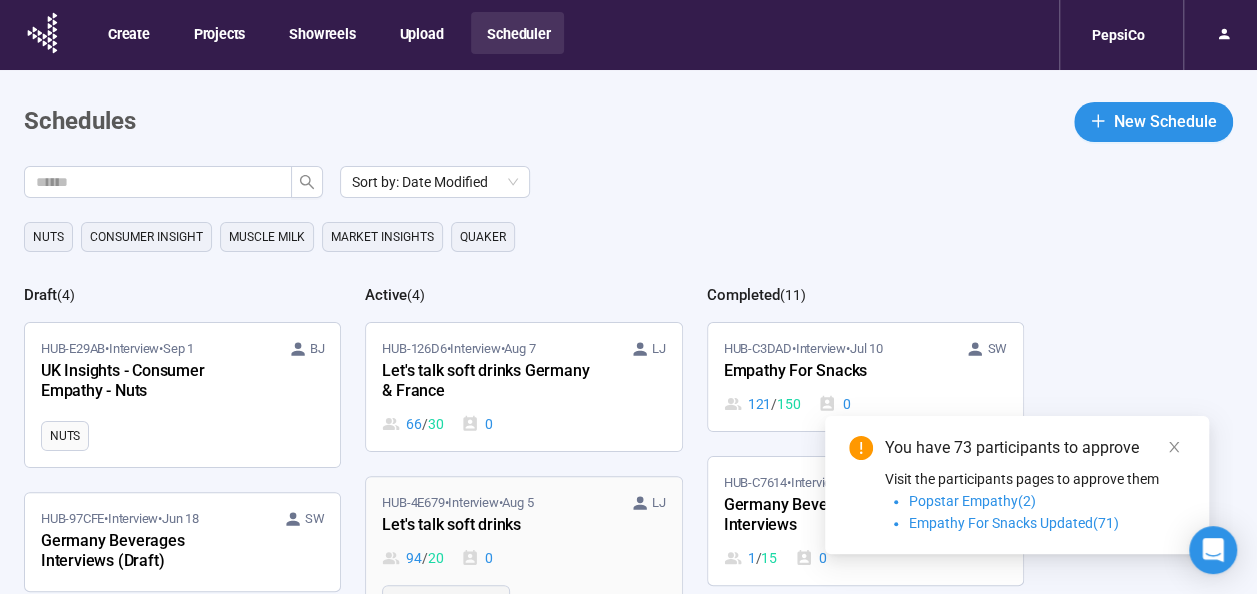 click on "HUB-4E679  •  Interview  •  Aug 5" at bounding box center [457, 503] 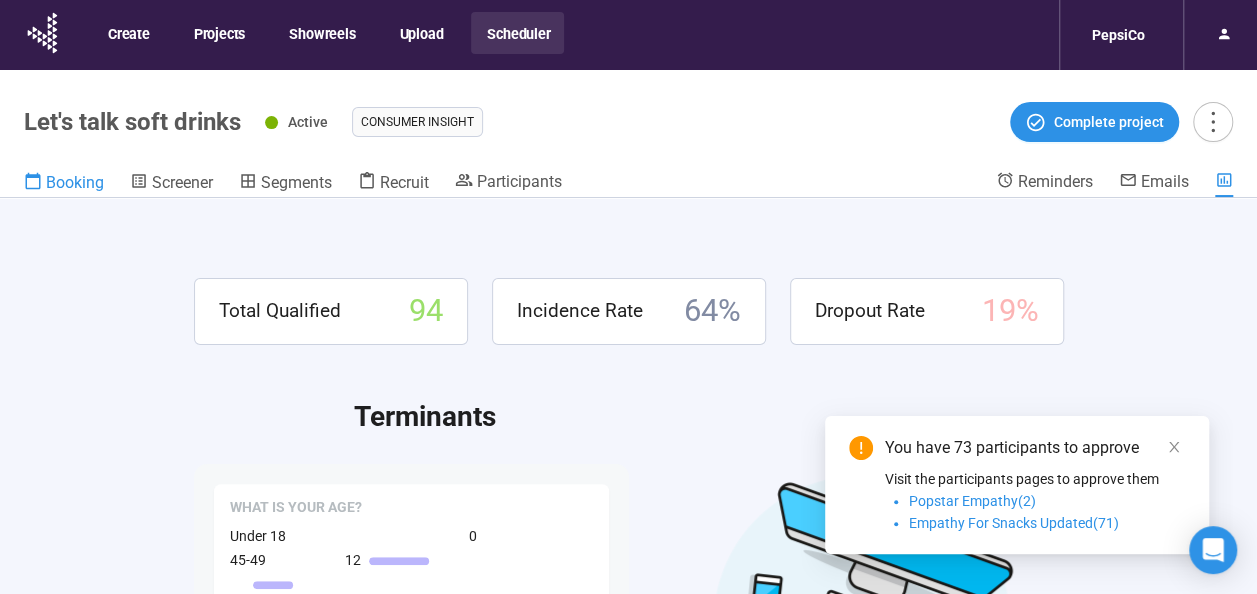 click on "Booking" at bounding box center (75, 182) 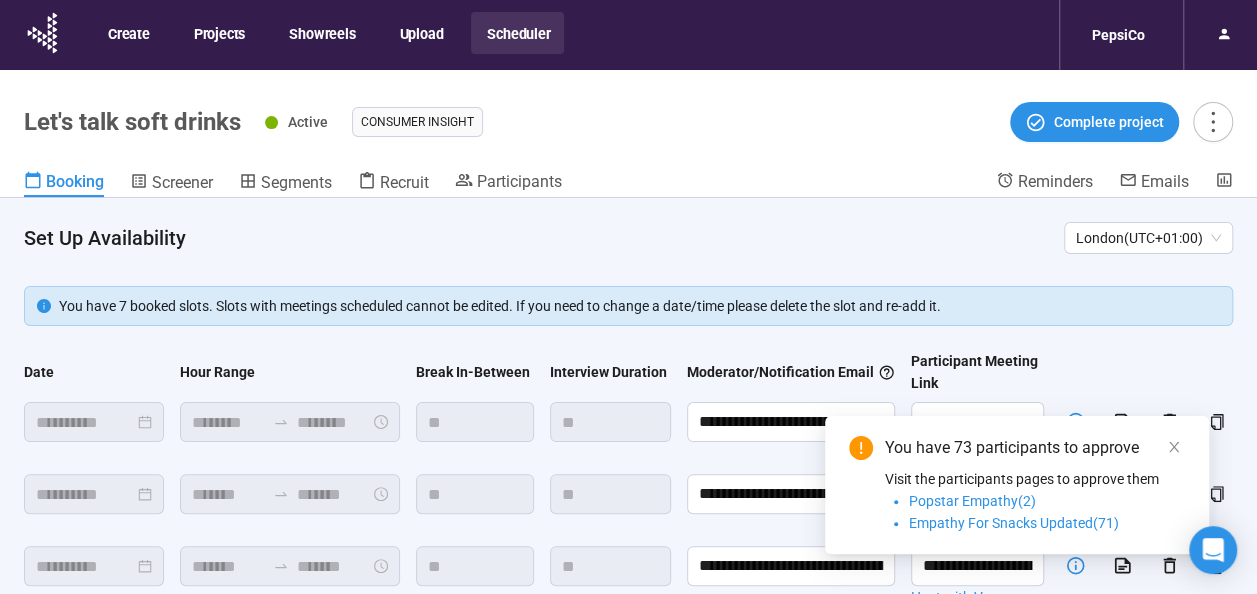 click on "Booking Screener Segments Recruit Participants" at bounding box center (510, 184) 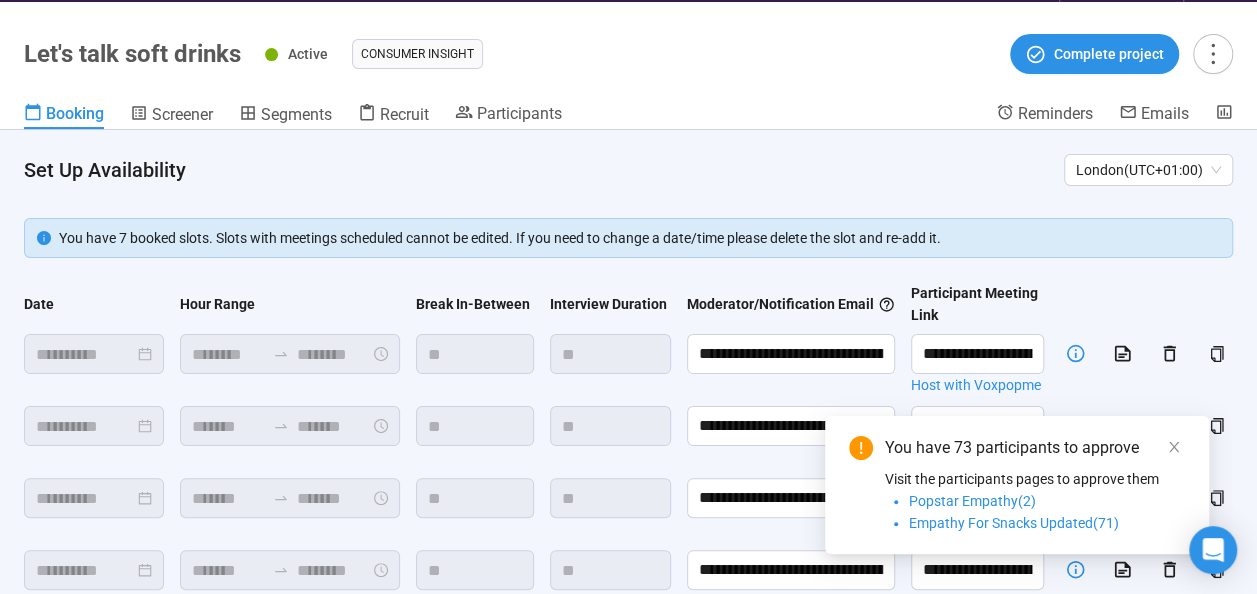 scroll, scrollTop: 70, scrollLeft: 0, axis: vertical 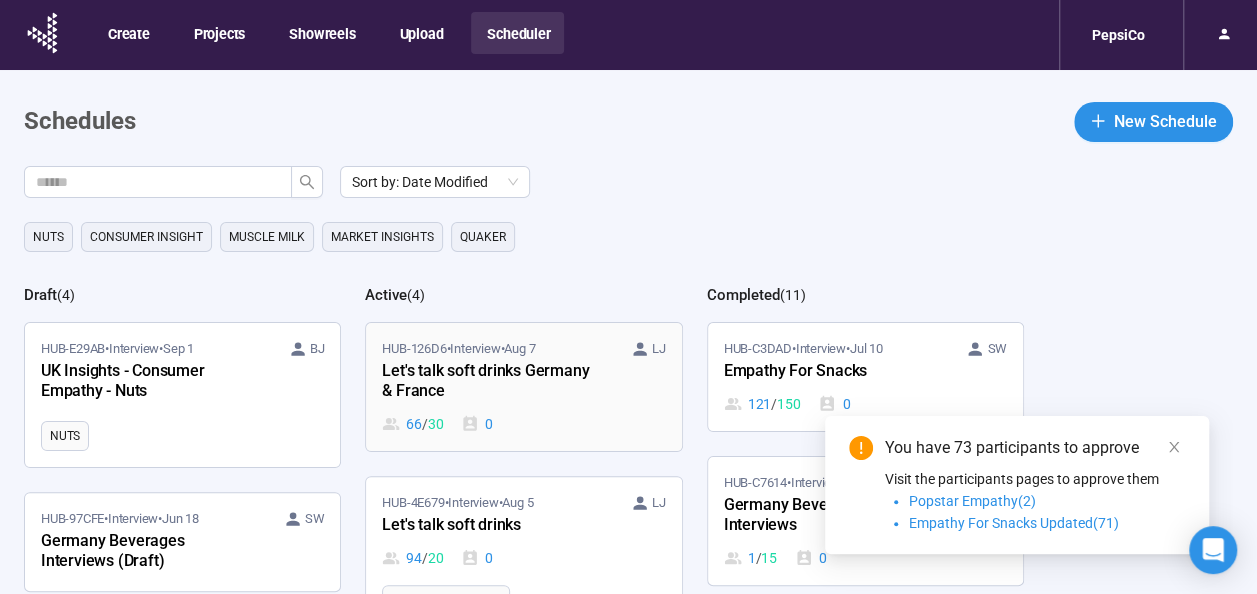 click on "Let's talk soft drinks Germany & France" at bounding box center (492, 382) 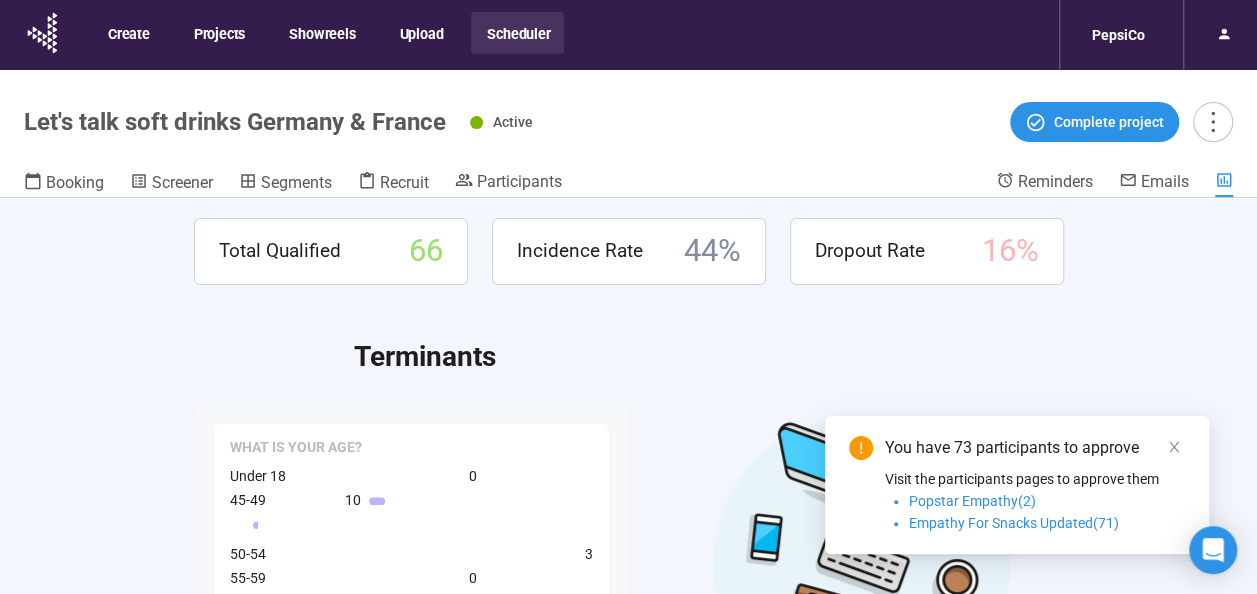 scroll, scrollTop: 0, scrollLeft: 0, axis: both 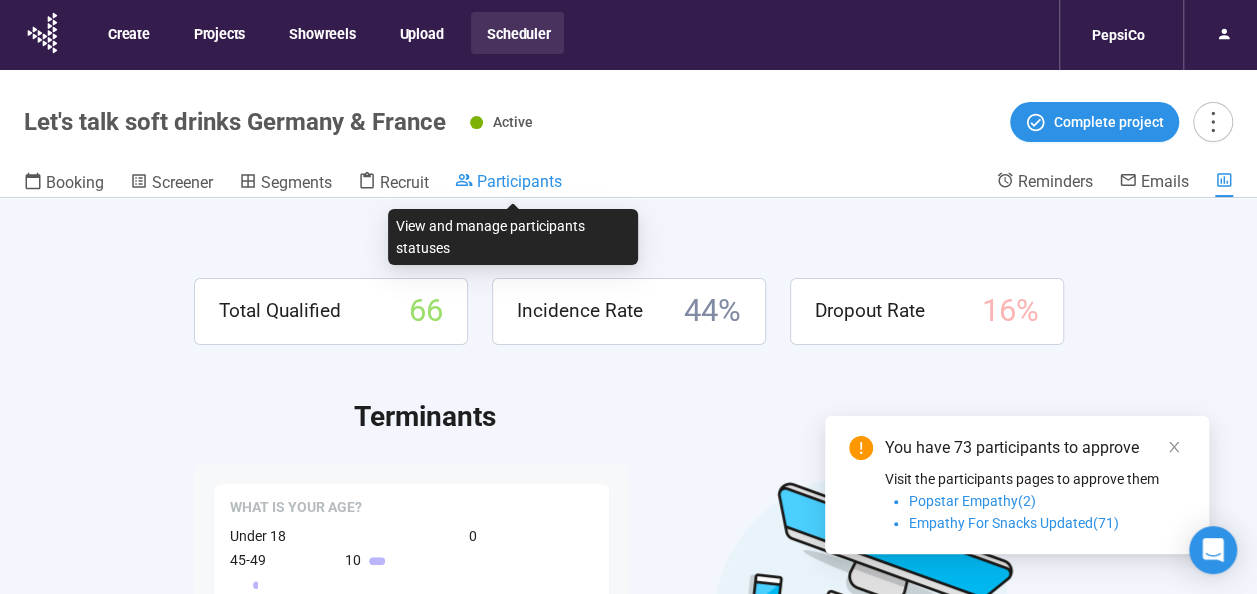 click on "Participants" at bounding box center (519, 181) 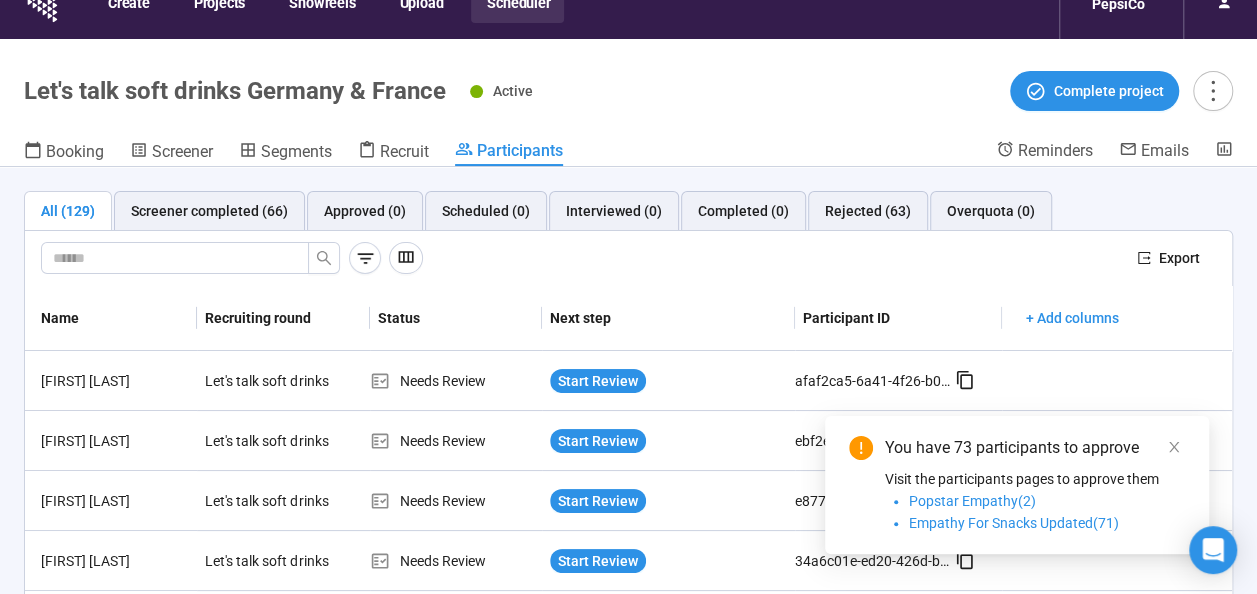 scroll, scrollTop: 70, scrollLeft: 0, axis: vertical 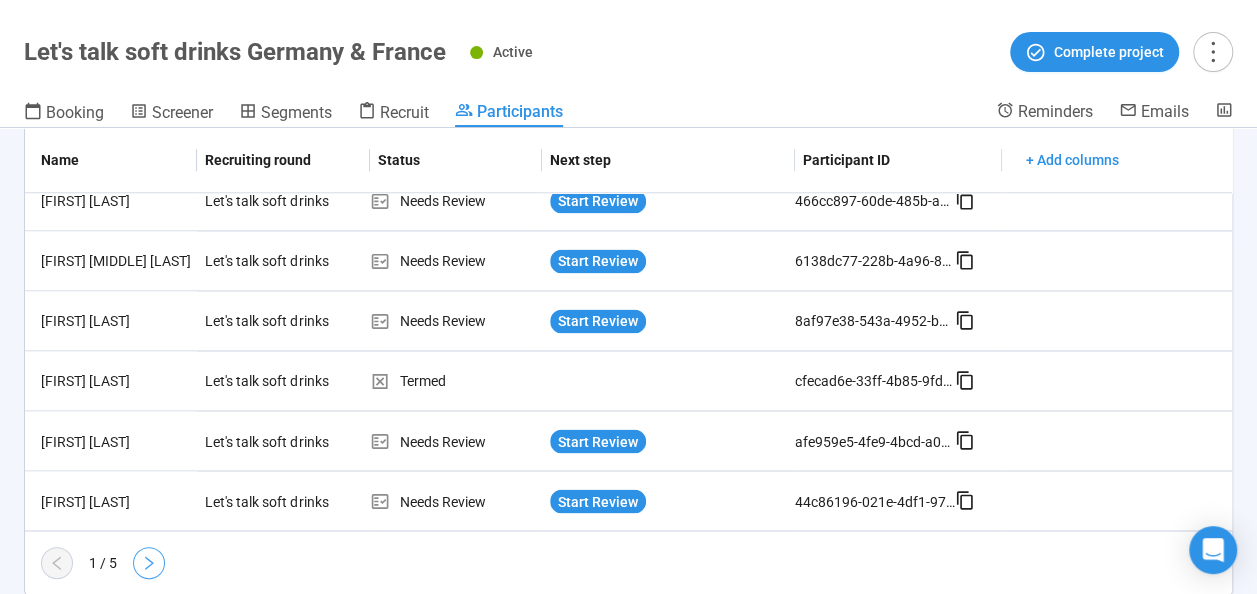 click 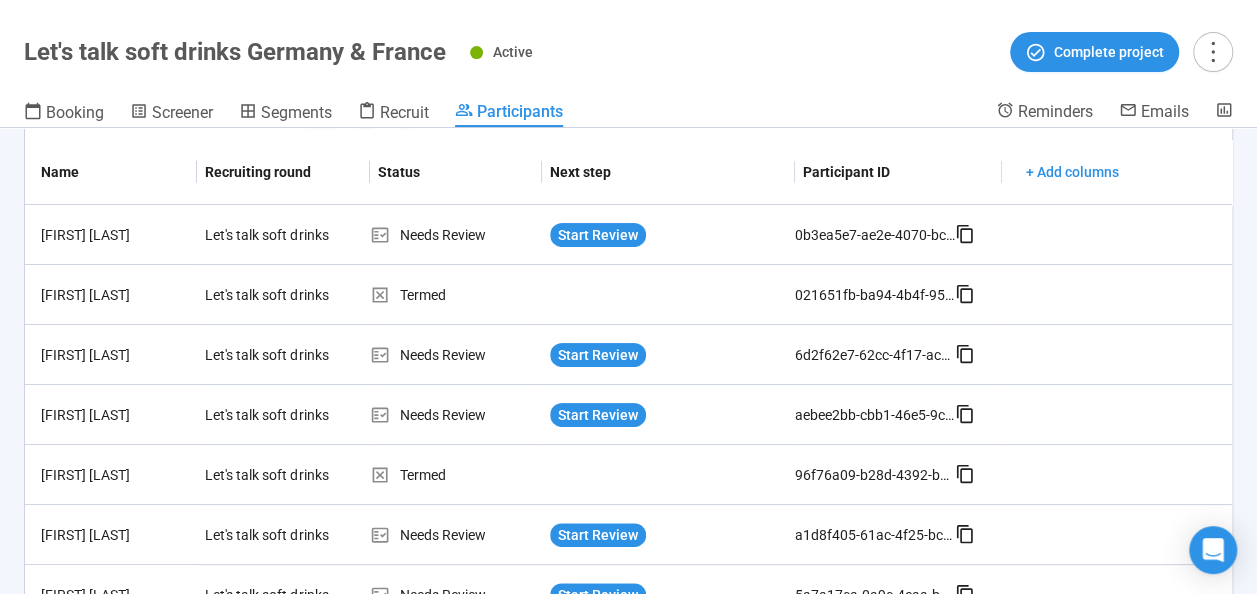scroll, scrollTop: 0, scrollLeft: 0, axis: both 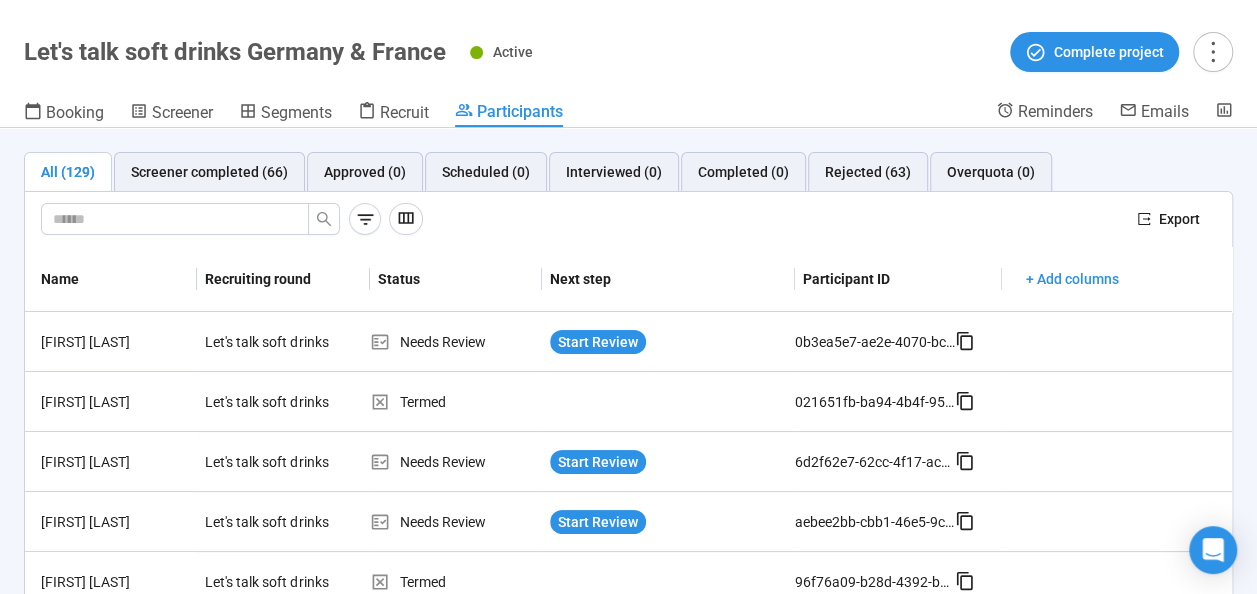 click on "Let's talk soft drinks Germany & France Active Complete project Booking Screener Segments Recruit Participants Reminders Emails" at bounding box center [628, 64] 